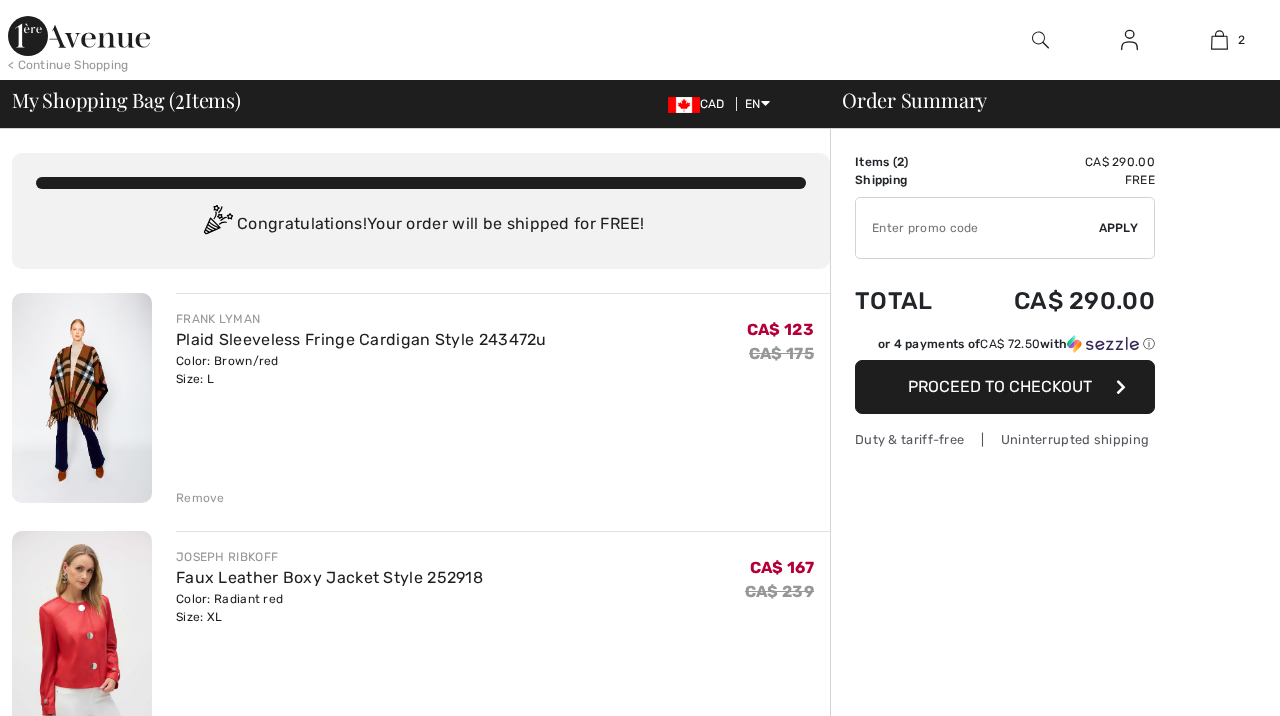 scroll, scrollTop: 0, scrollLeft: 0, axis: both 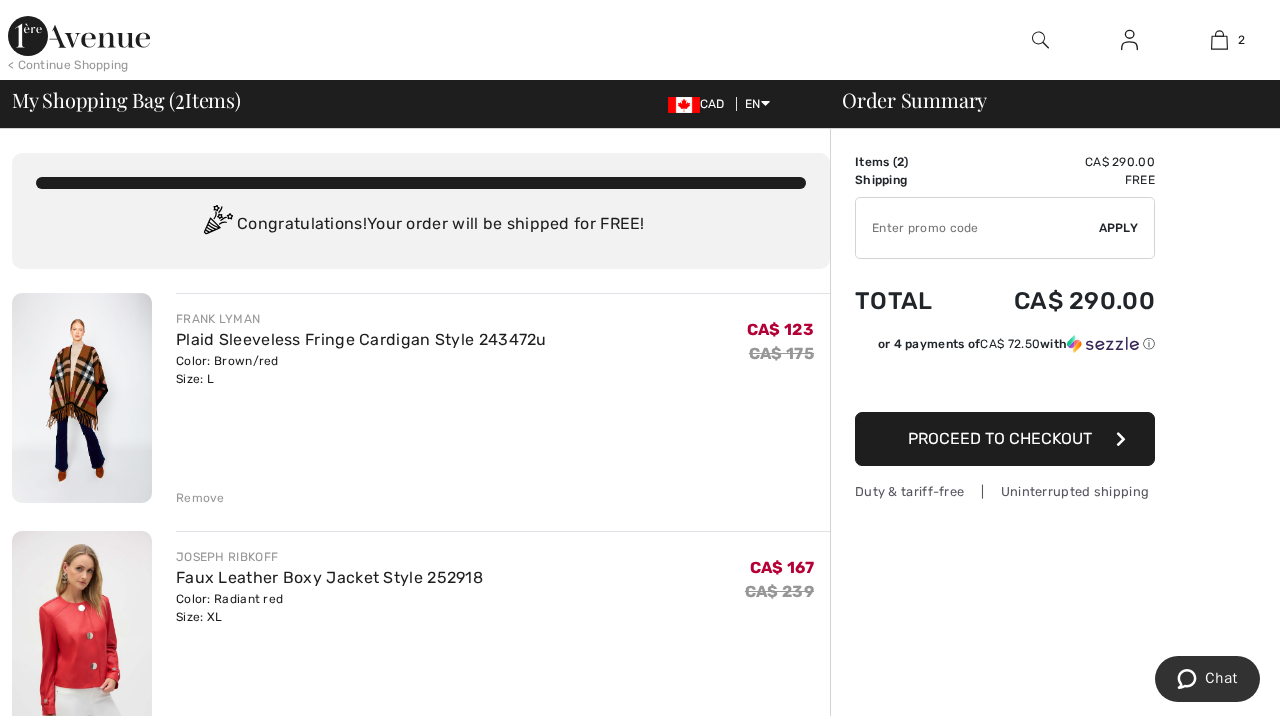 click on "Remove" at bounding box center [200, 498] 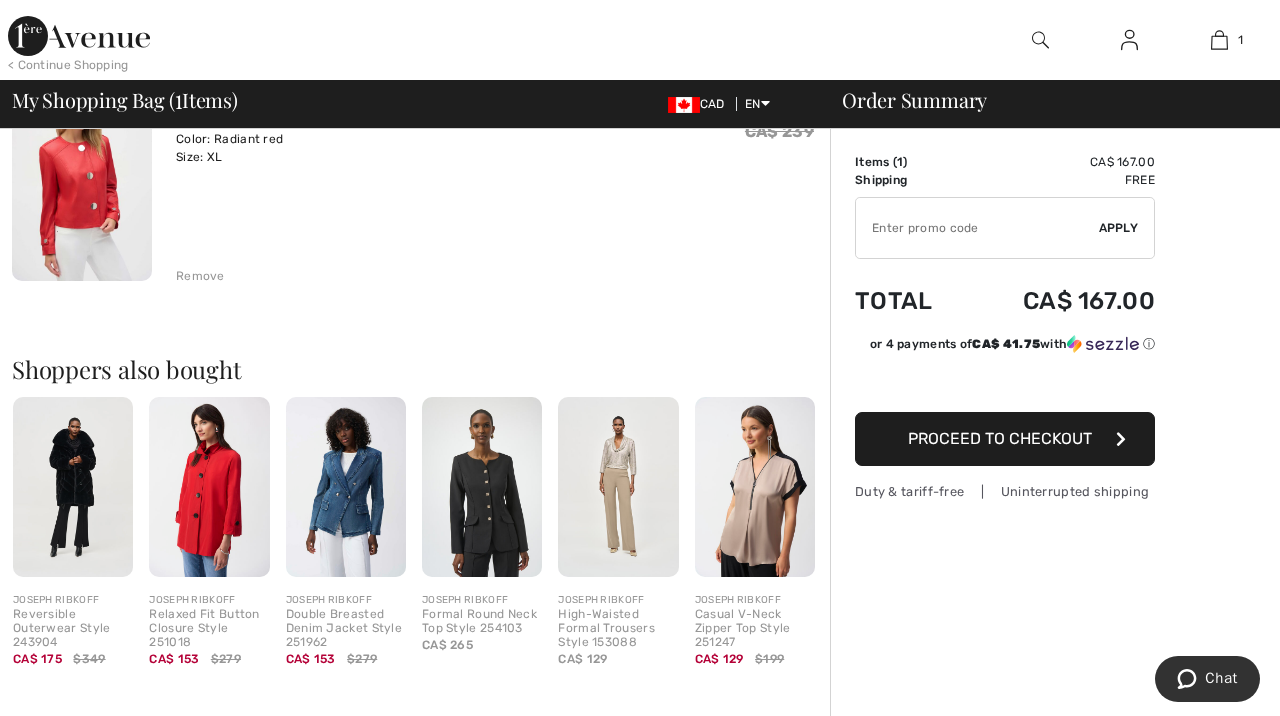 scroll, scrollTop: 0, scrollLeft: 0, axis: both 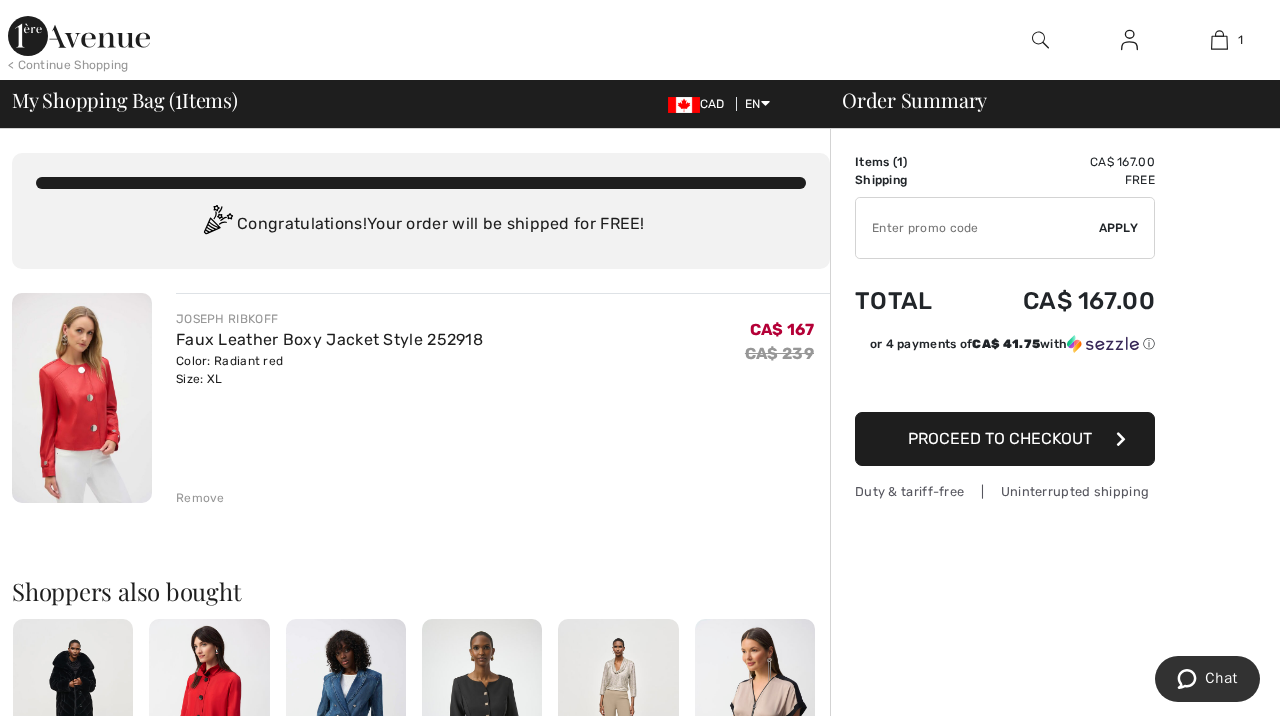 click on "Proceed to Checkout" at bounding box center [1005, 439] 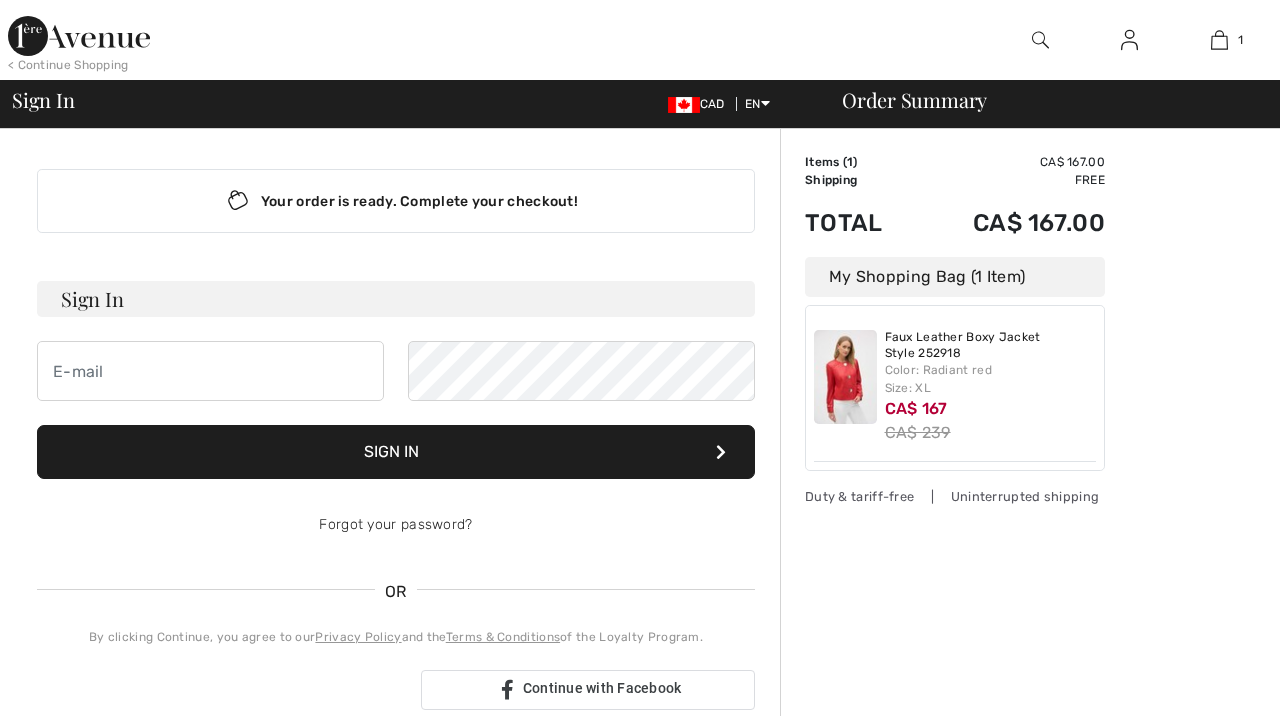 scroll, scrollTop: 0, scrollLeft: 0, axis: both 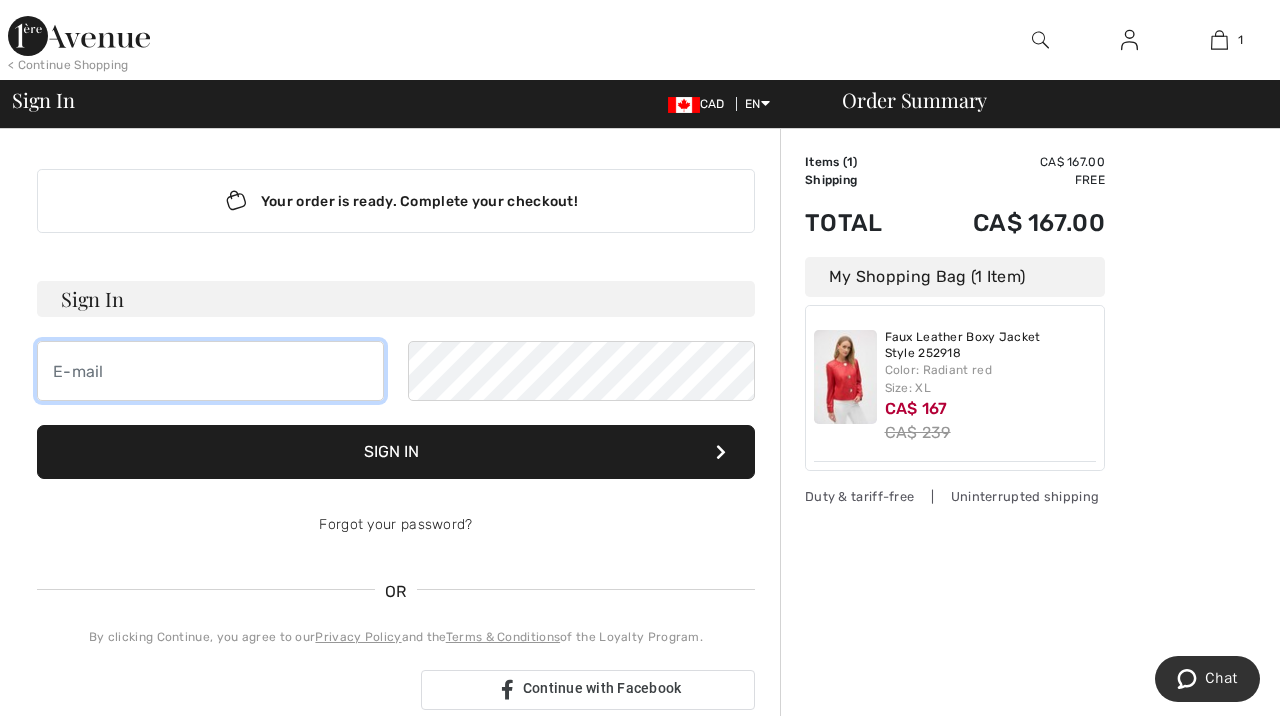 click at bounding box center (210, 371) 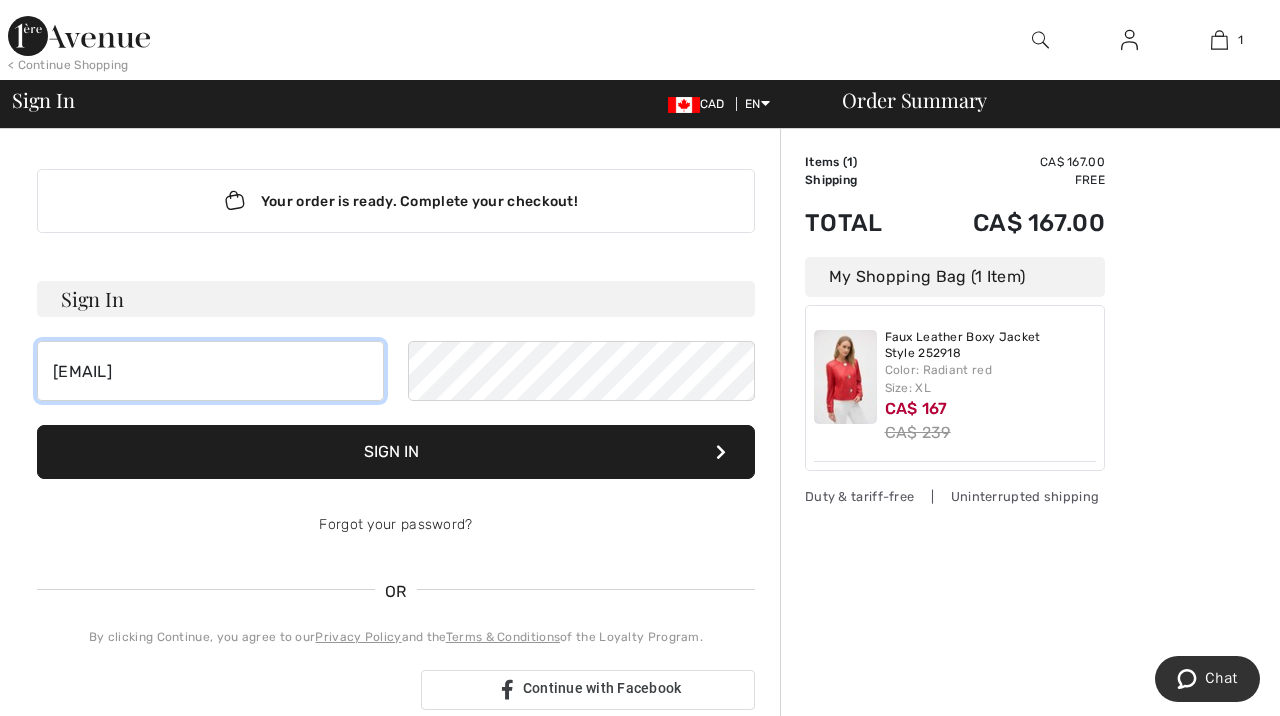 type on "[EMAIL]" 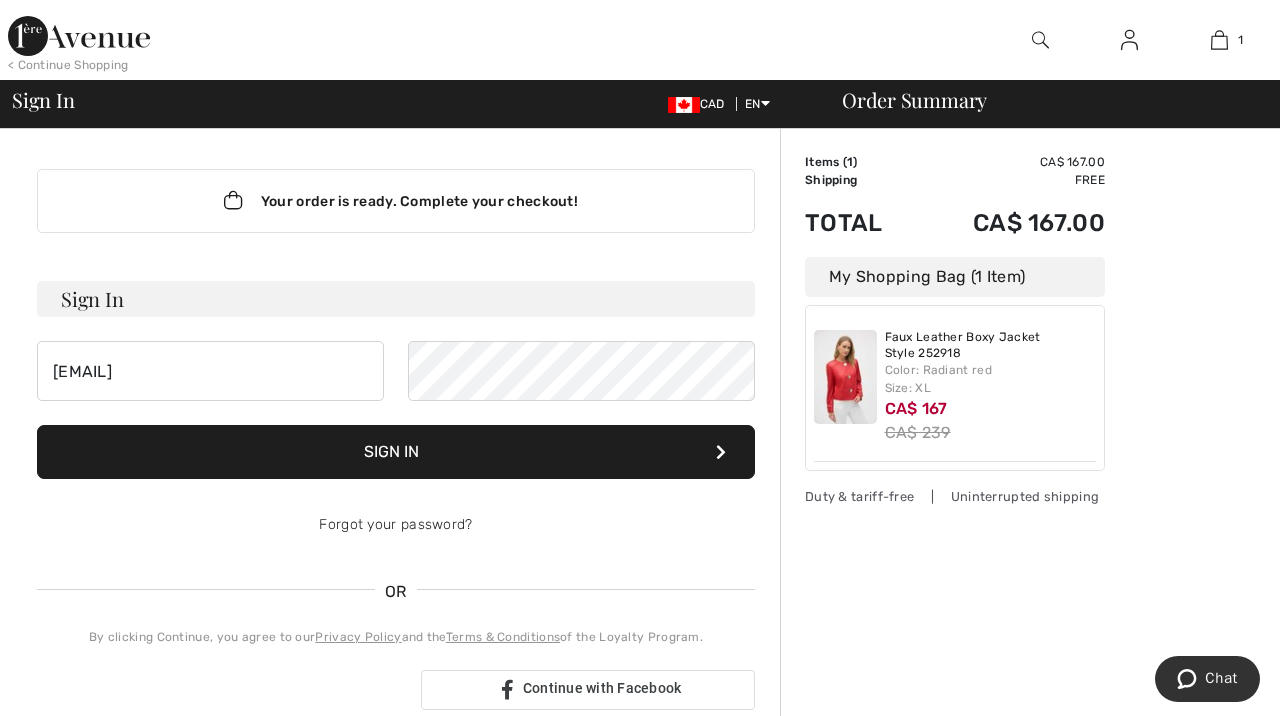 click on "Sign In" at bounding box center [396, 452] 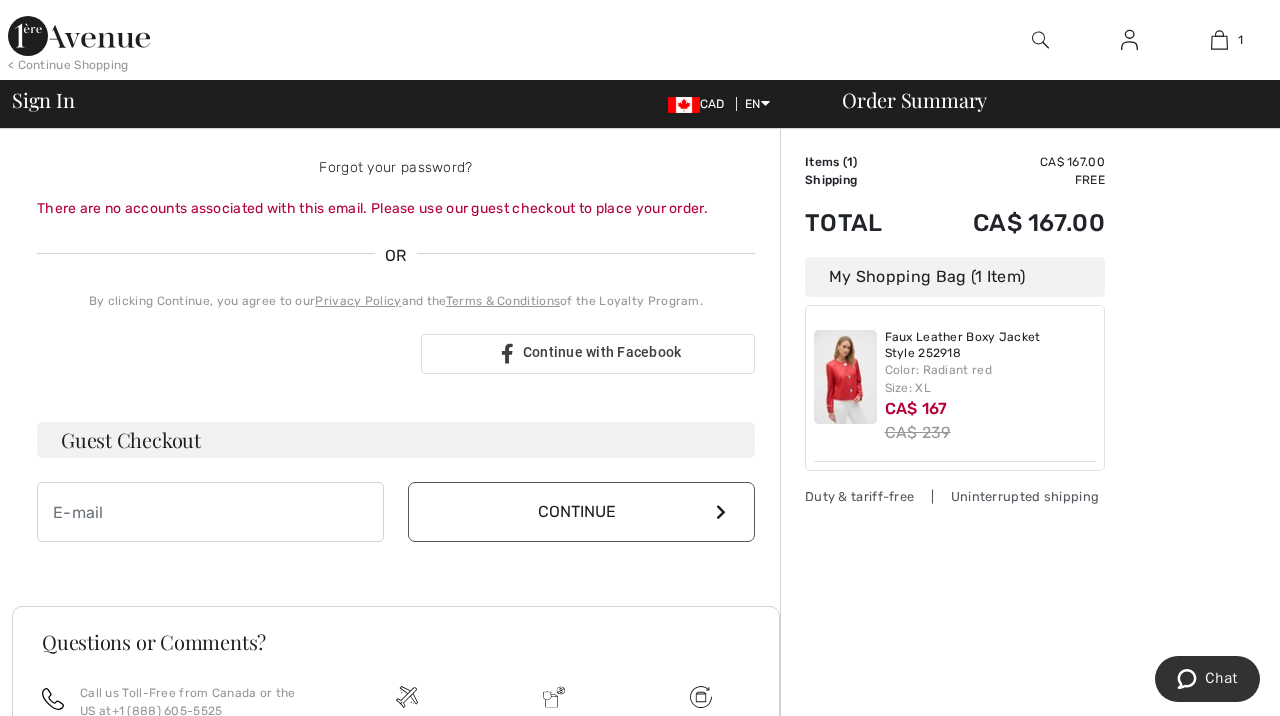 scroll, scrollTop: 373, scrollLeft: 0, axis: vertical 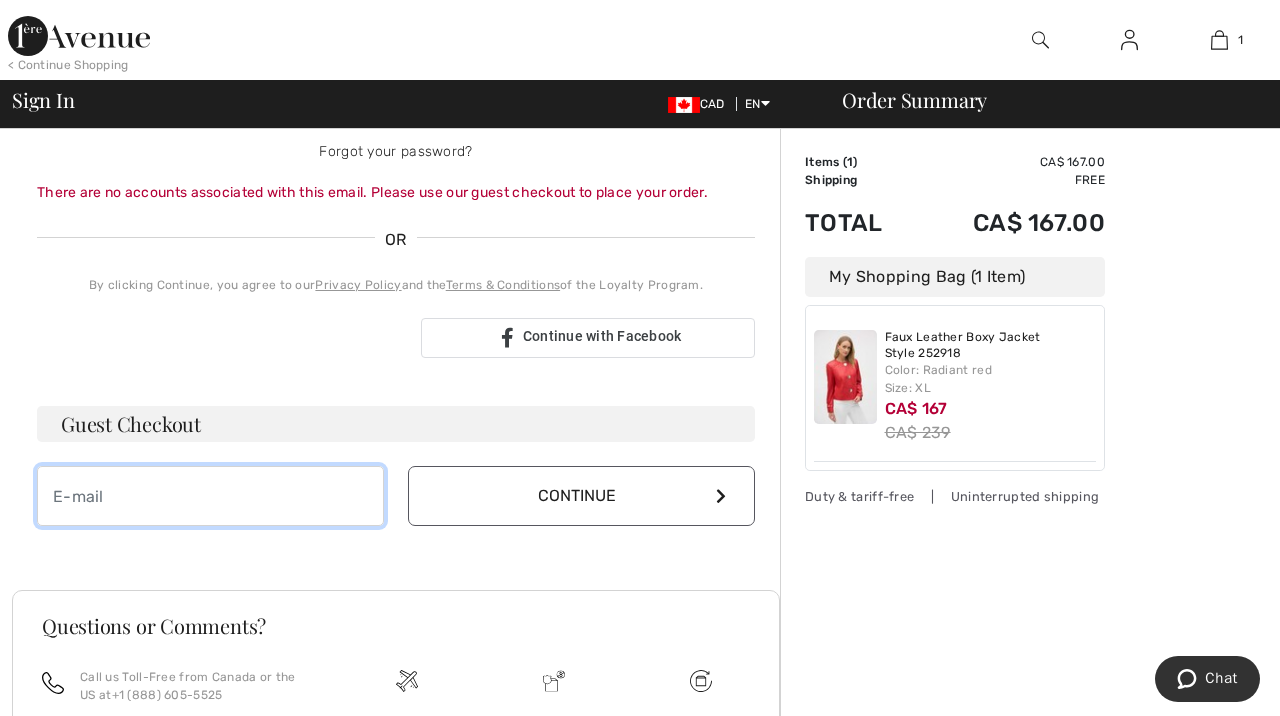 click at bounding box center [210, 496] 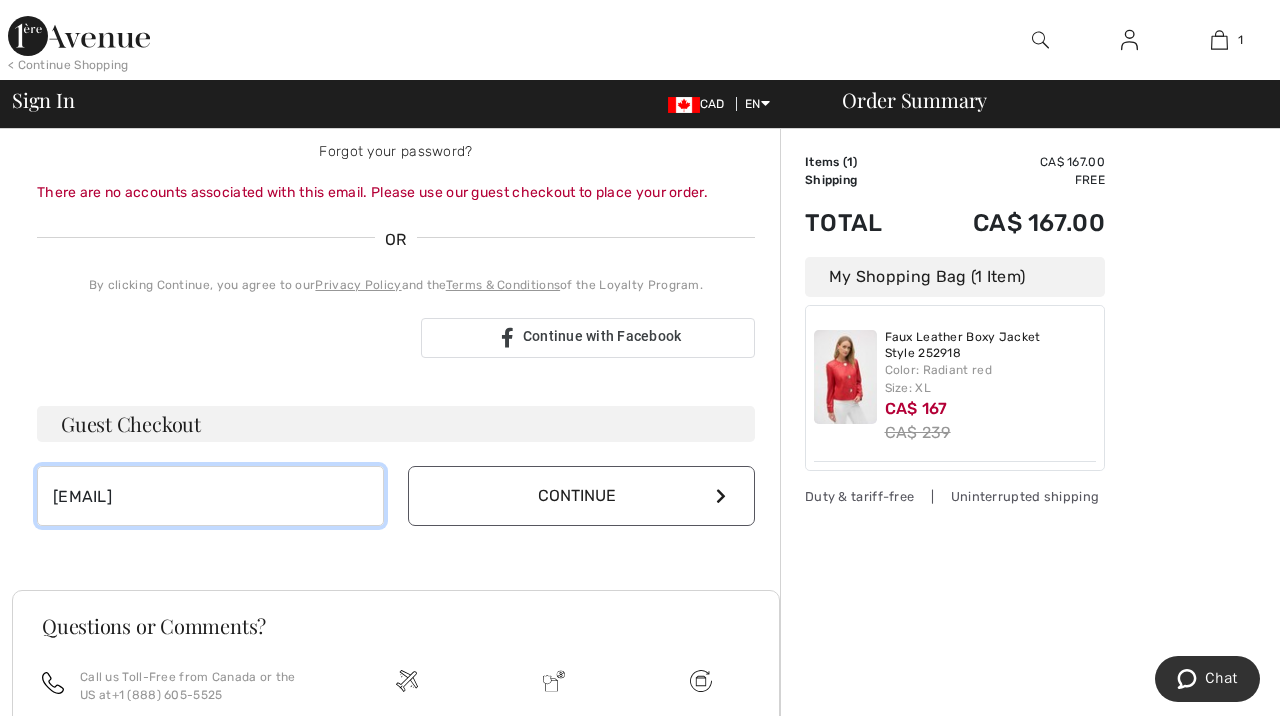 type on "lanna.goldmann@gmail.com" 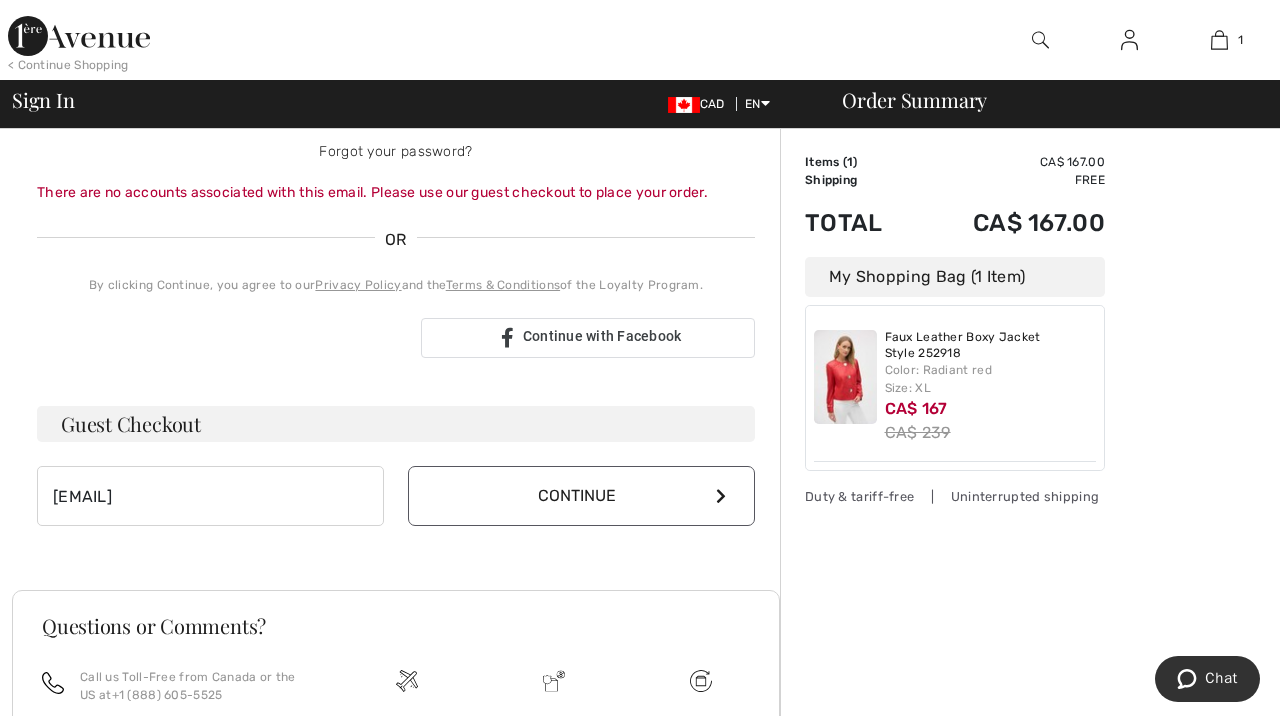 click on "Continue" at bounding box center (581, 496) 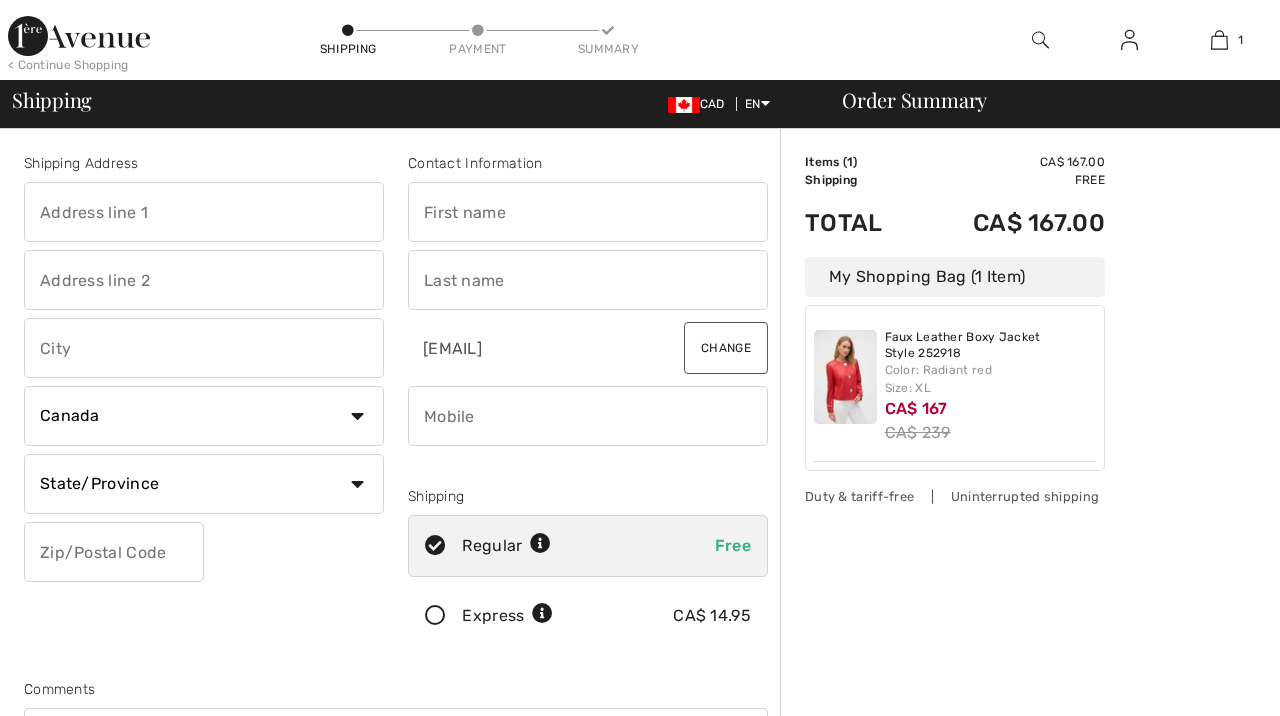 scroll, scrollTop: 0, scrollLeft: 0, axis: both 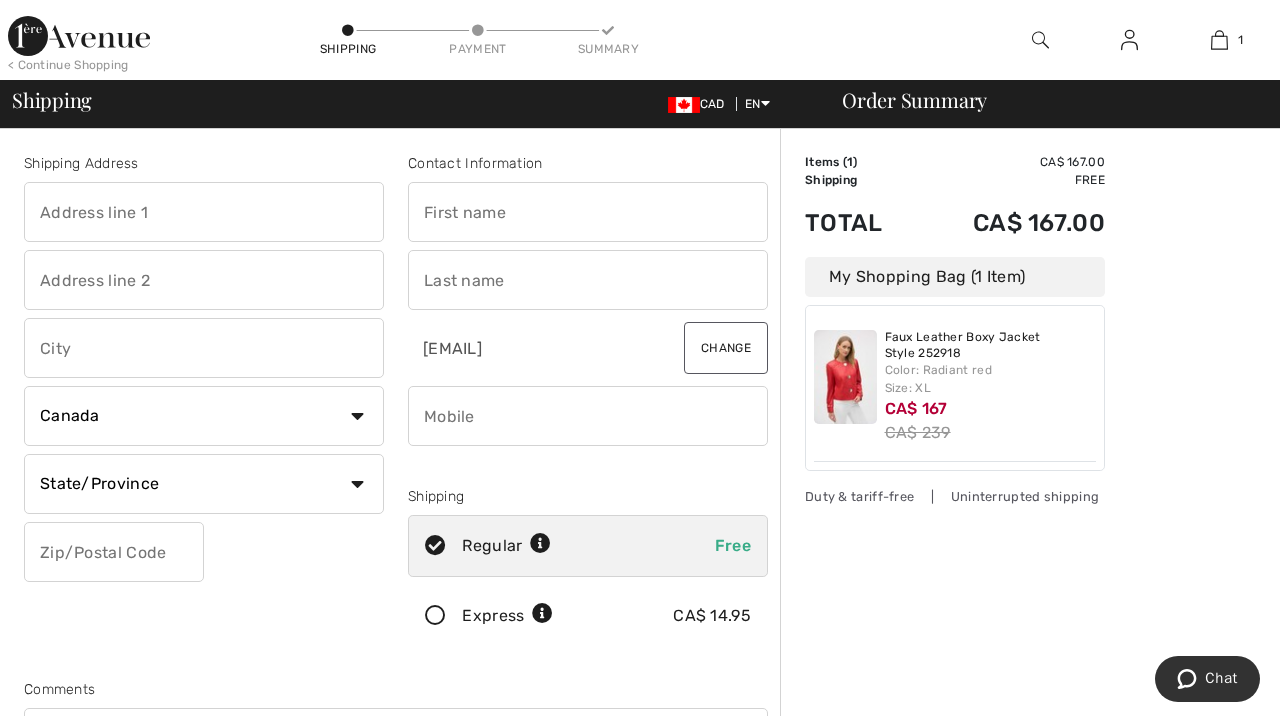 click at bounding box center [204, 212] 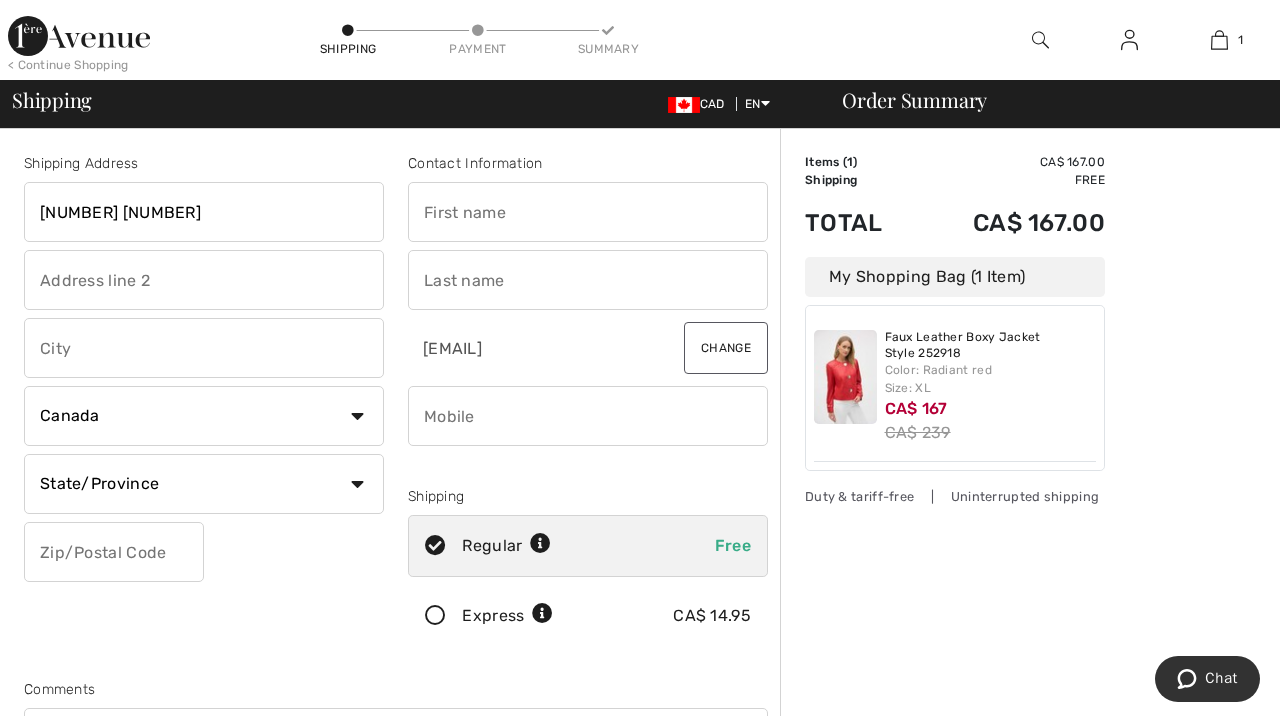 type on "303 57 Ave SW" 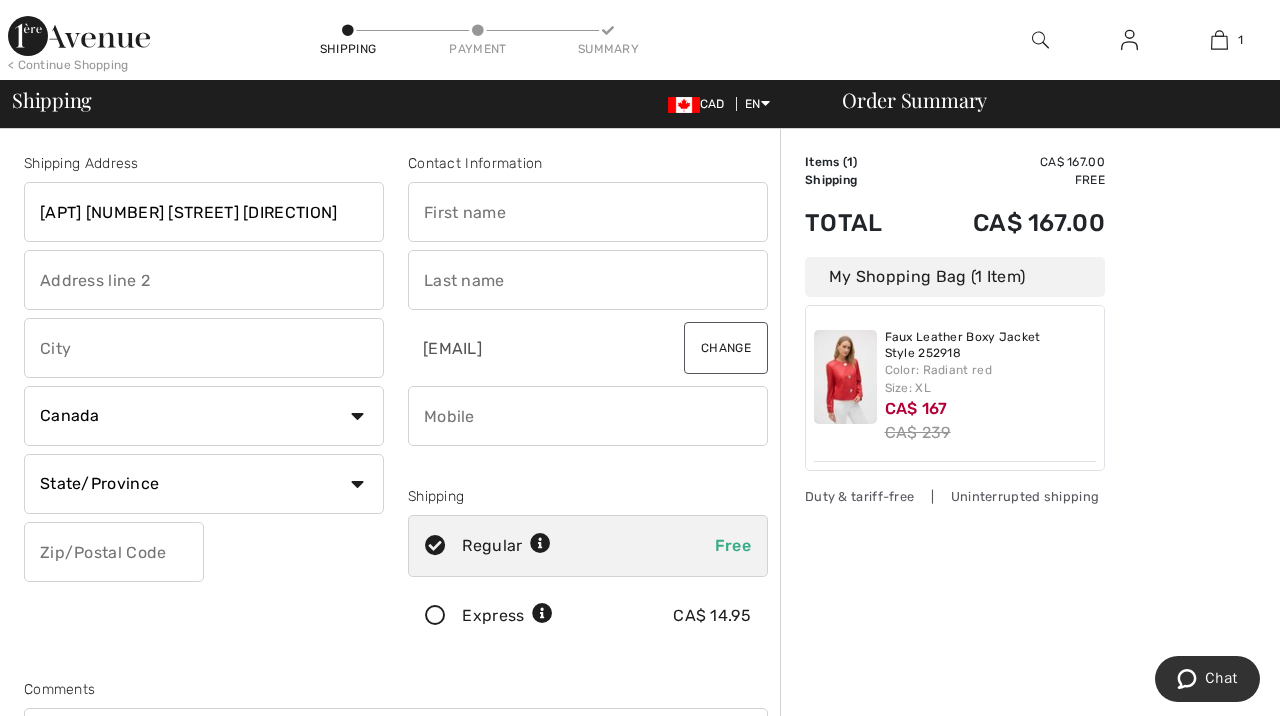 type on "apt 1506" 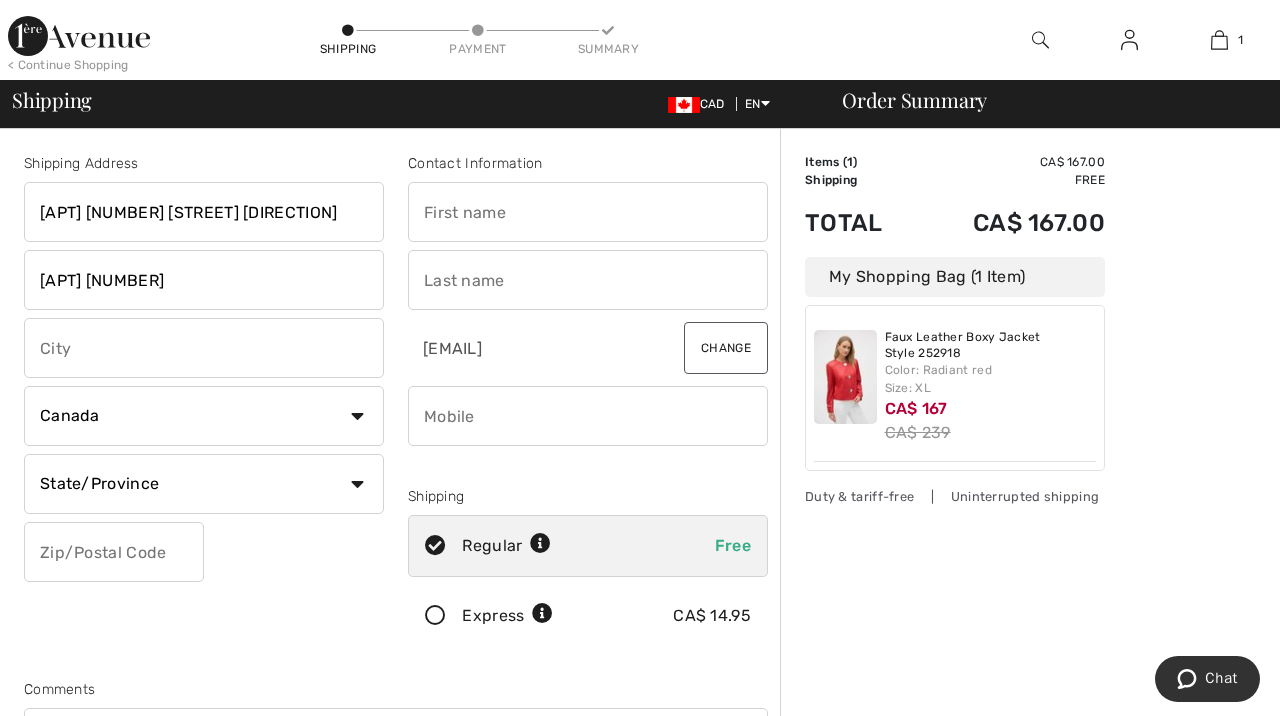 type on "[CITY]" 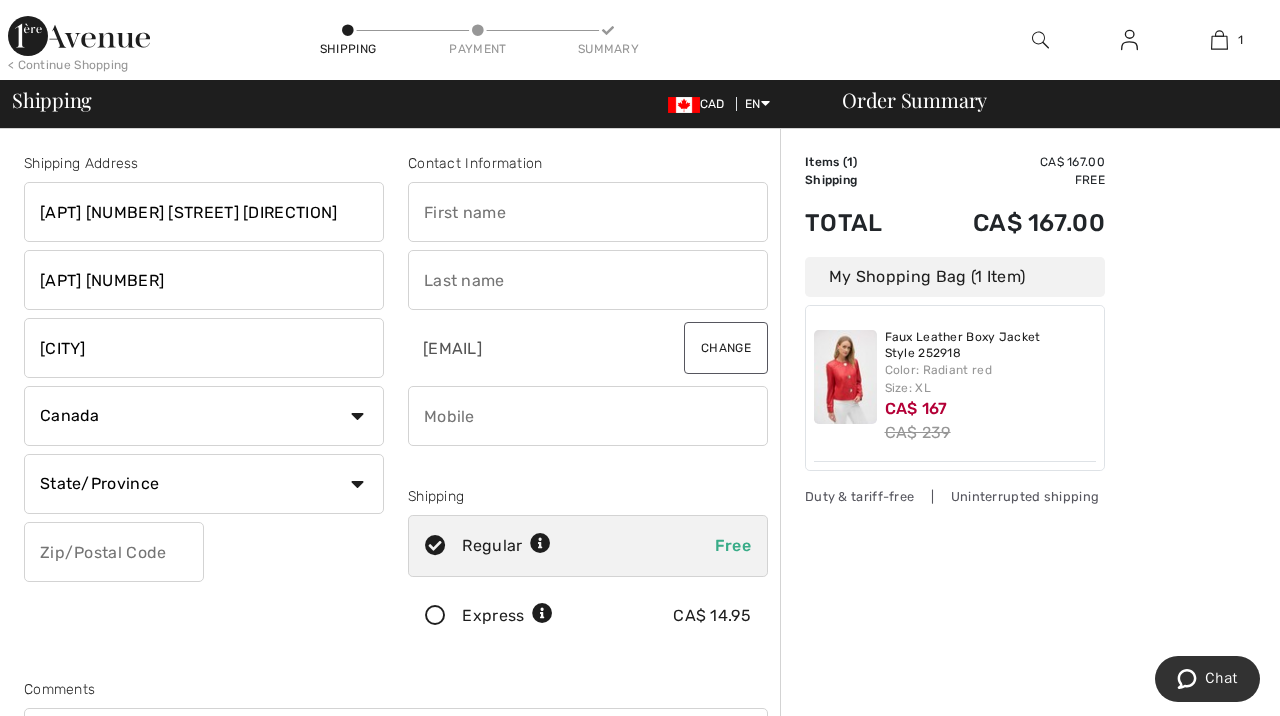 select on "AB" 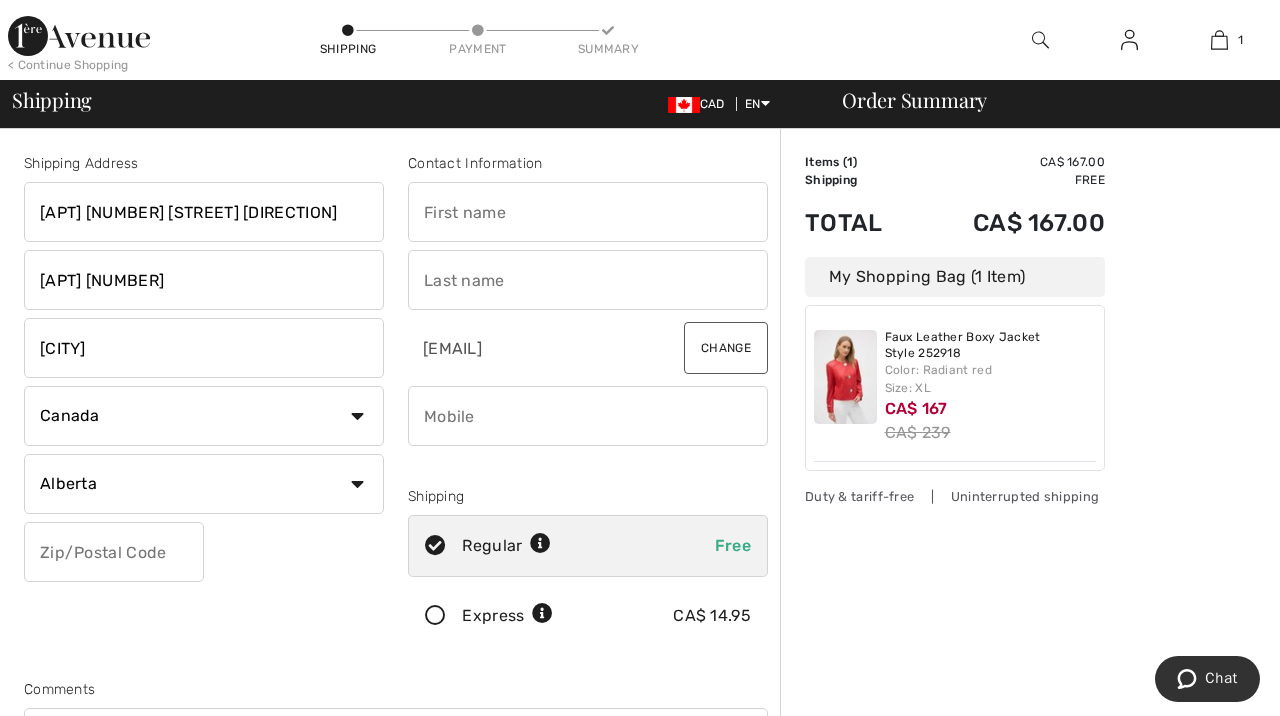 type on "T2H 2S4" 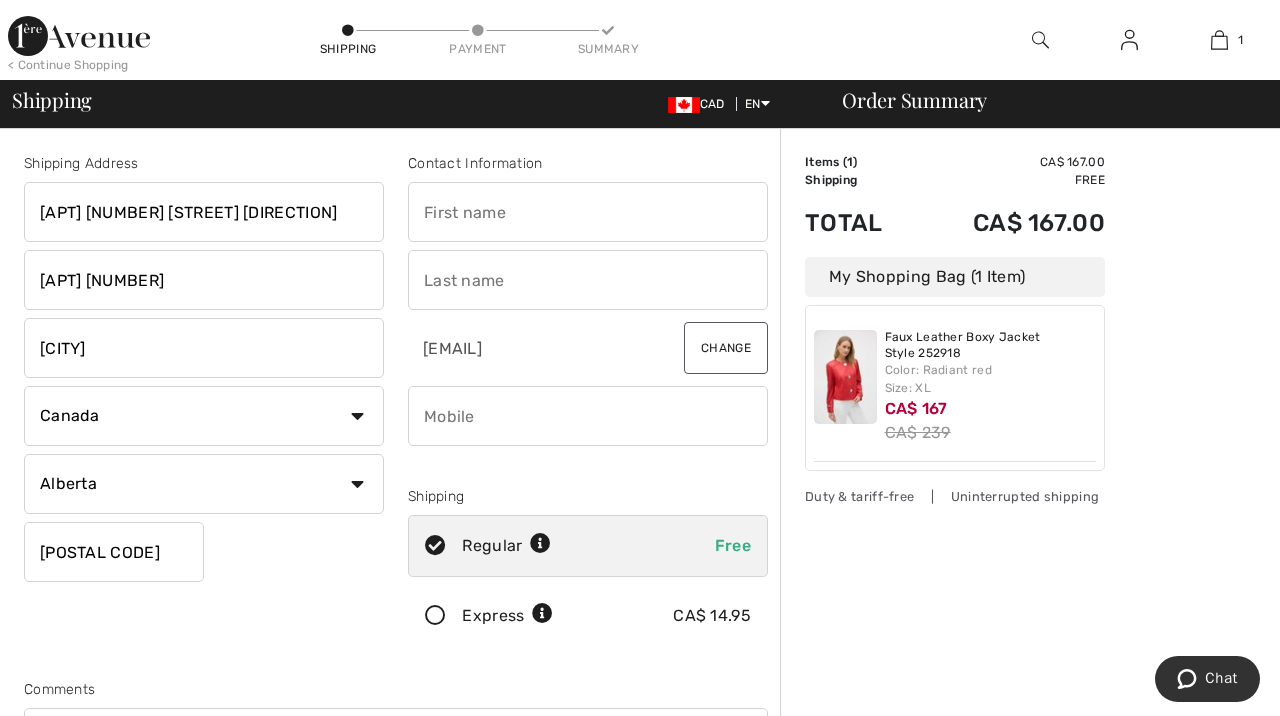 type on "Lanna" 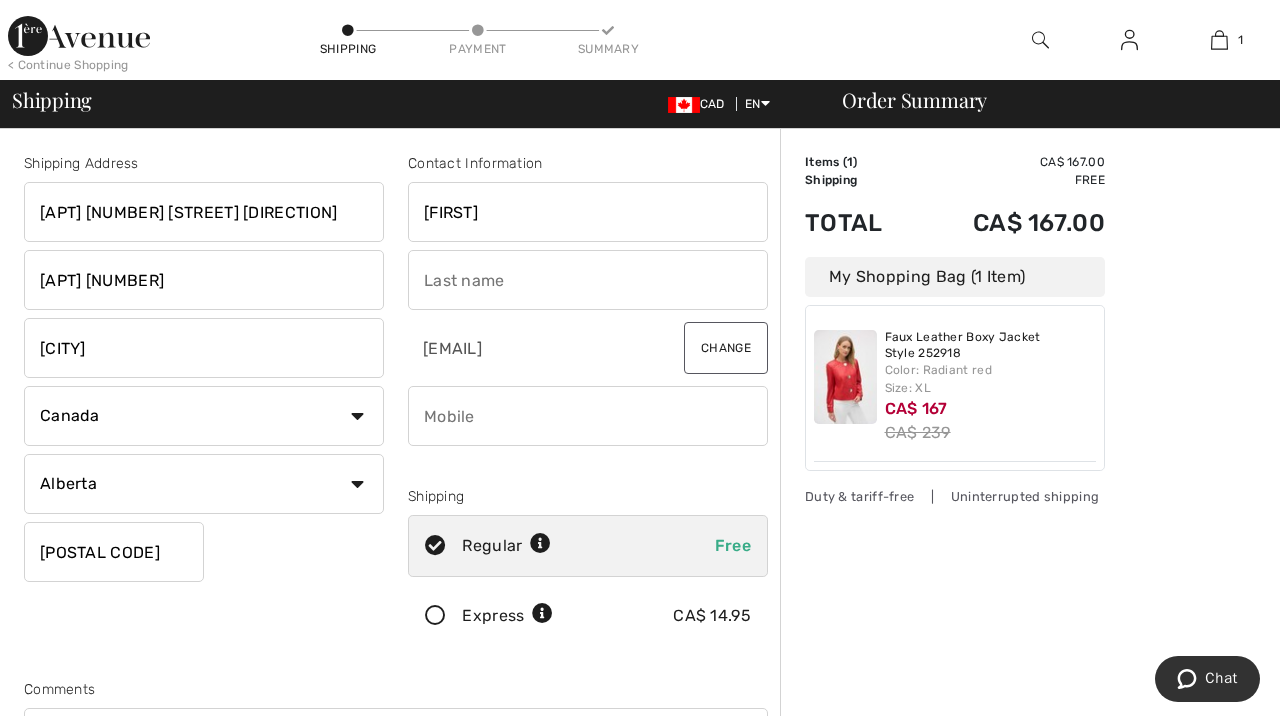 type on "Goldmann" 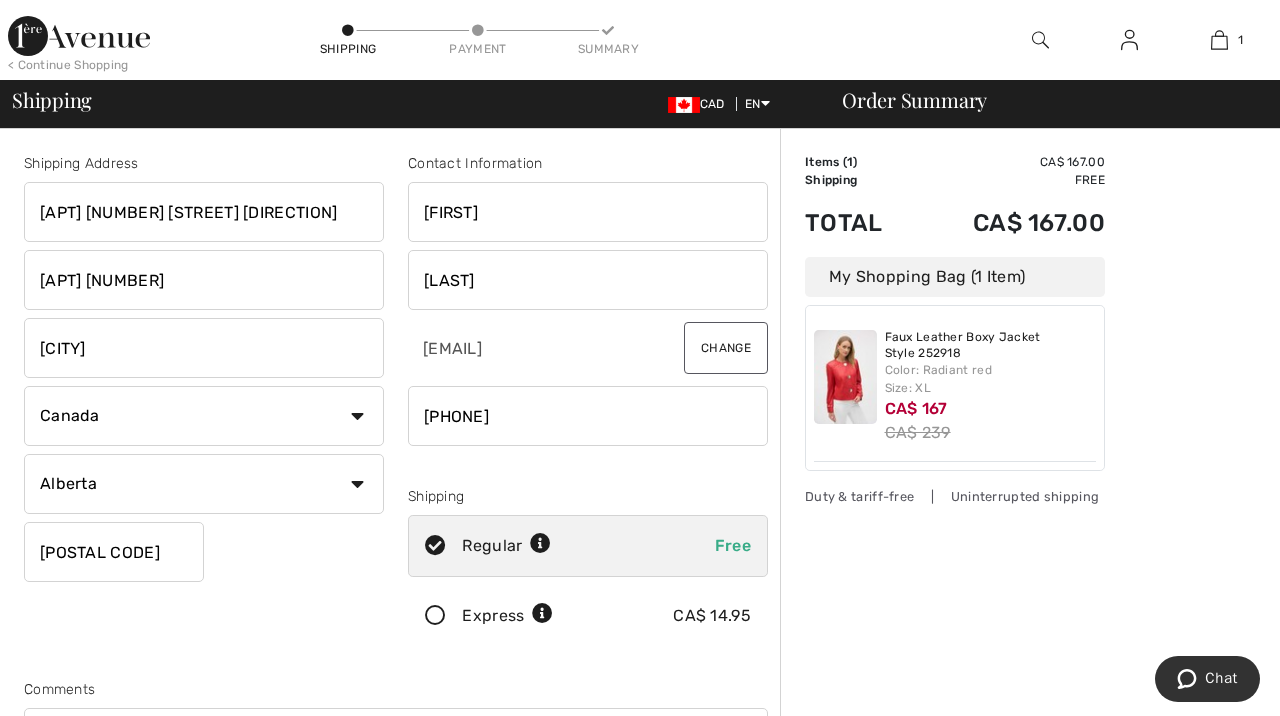 click at bounding box center [588, 416] 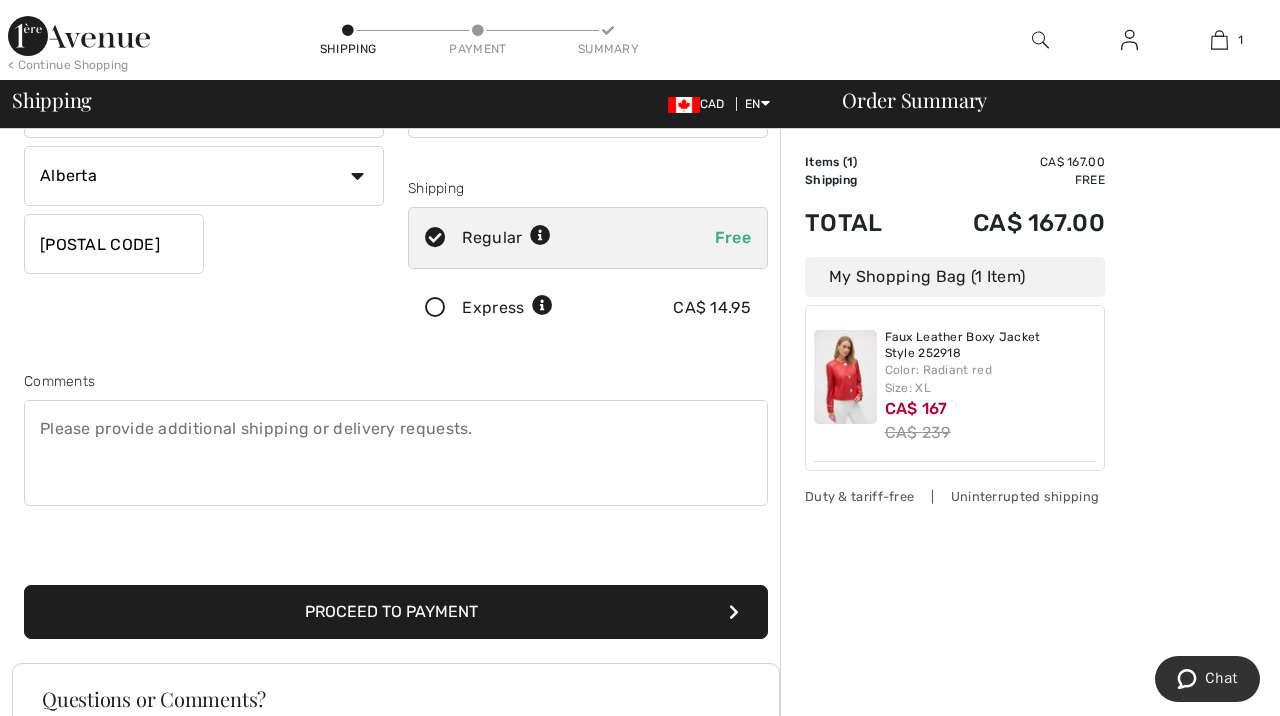 scroll, scrollTop: 310, scrollLeft: 0, axis: vertical 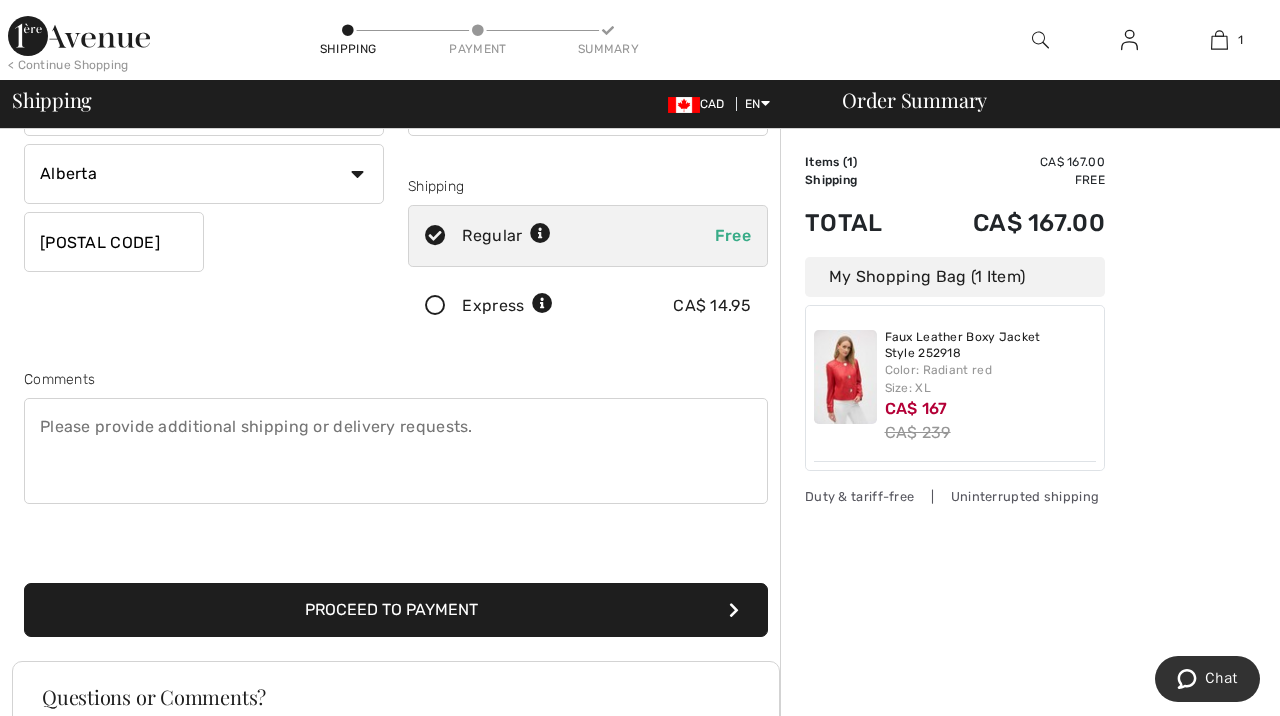 type on "5878927997" 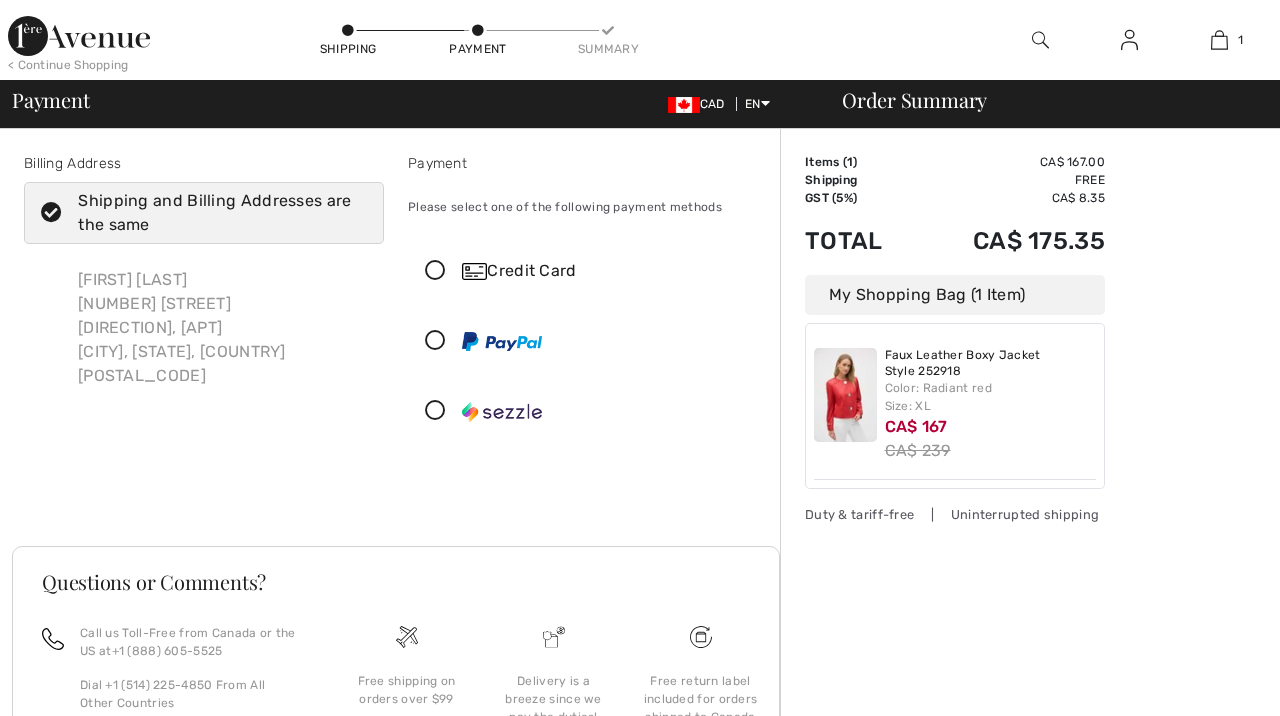 scroll, scrollTop: 0, scrollLeft: 0, axis: both 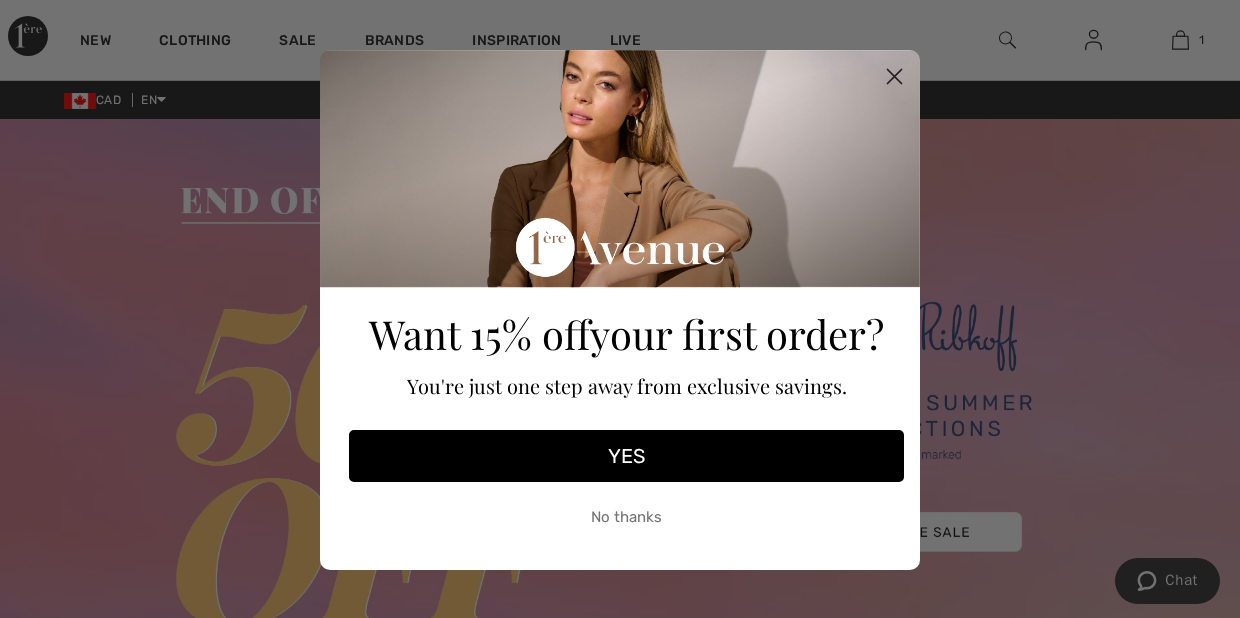 click on "Close dialog Want 15% off   your first order?
You're just one step away from exclusive savings. YES No thanks Submit" at bounding box center [620, 309] 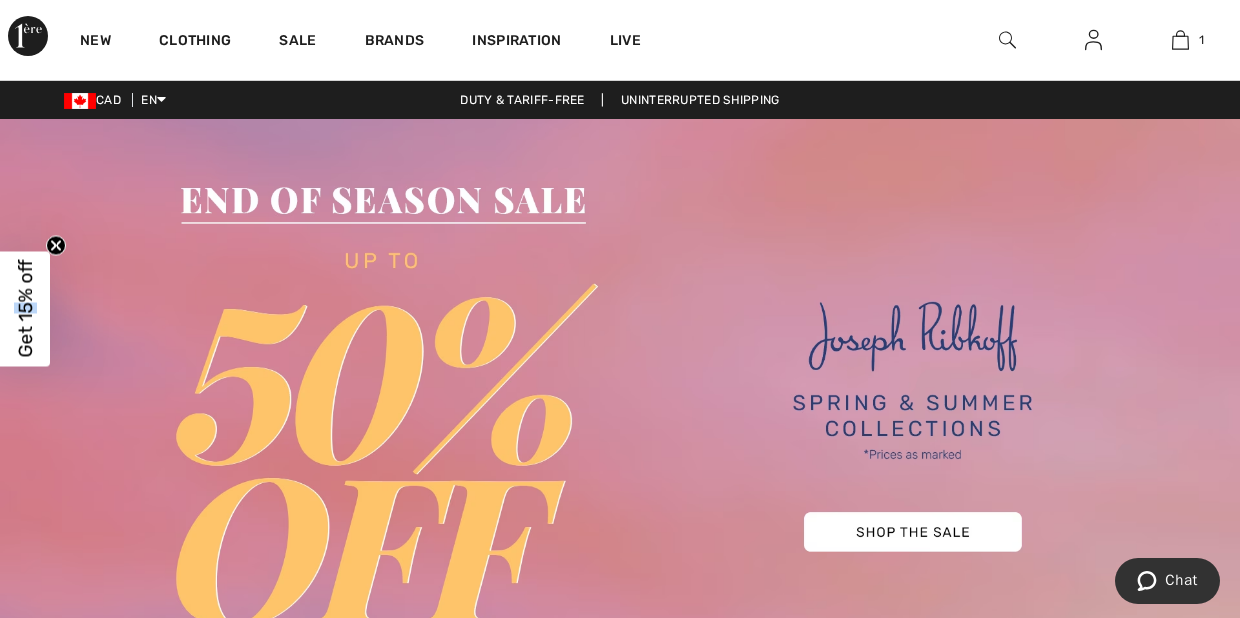 click on "Get 15% off" at bounding box center (25, 309) 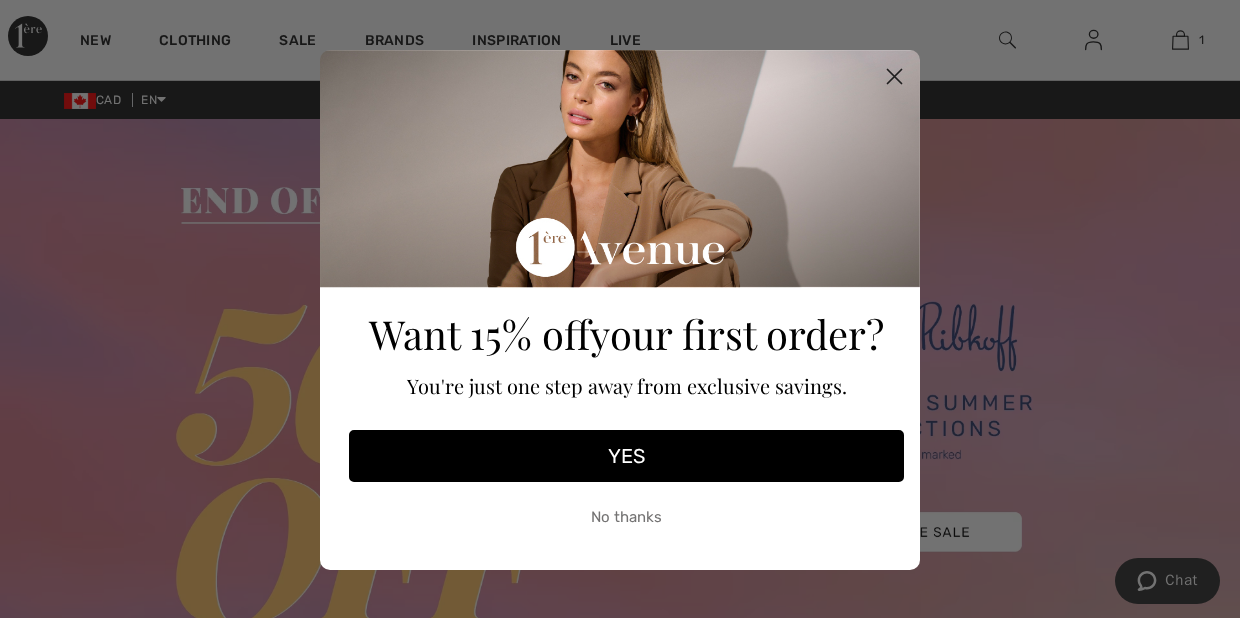 click on "YES" at bounding box center (626, 456) 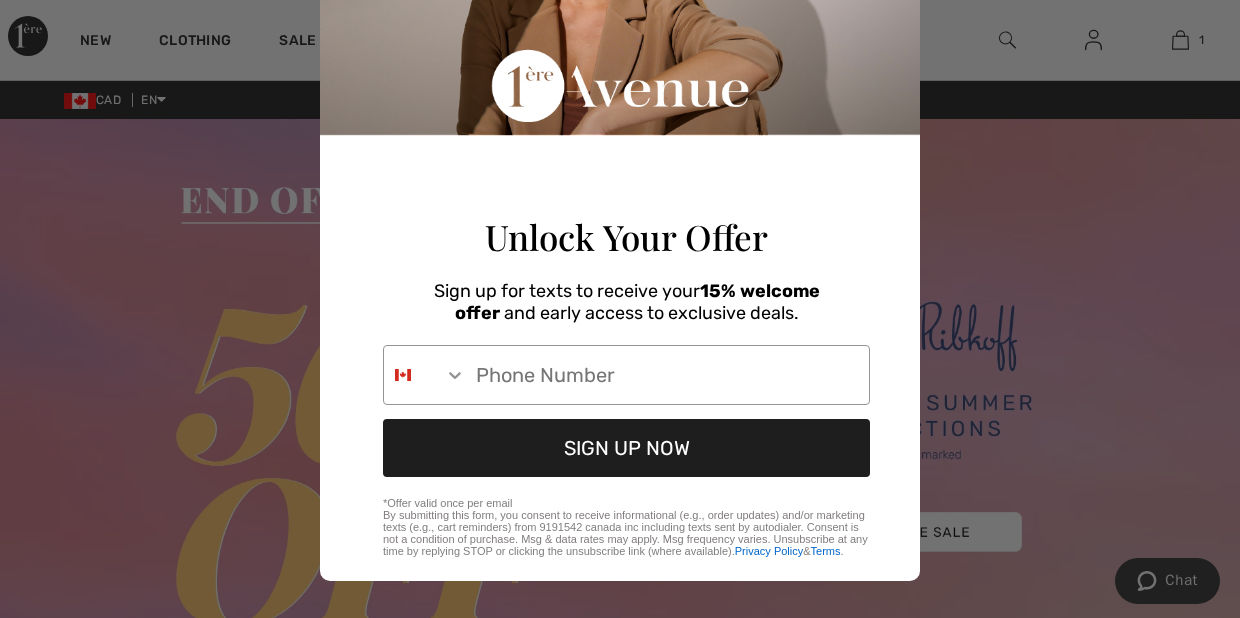 scroll, scrollTop: 225, scrollLeft: 0, axis: vertical 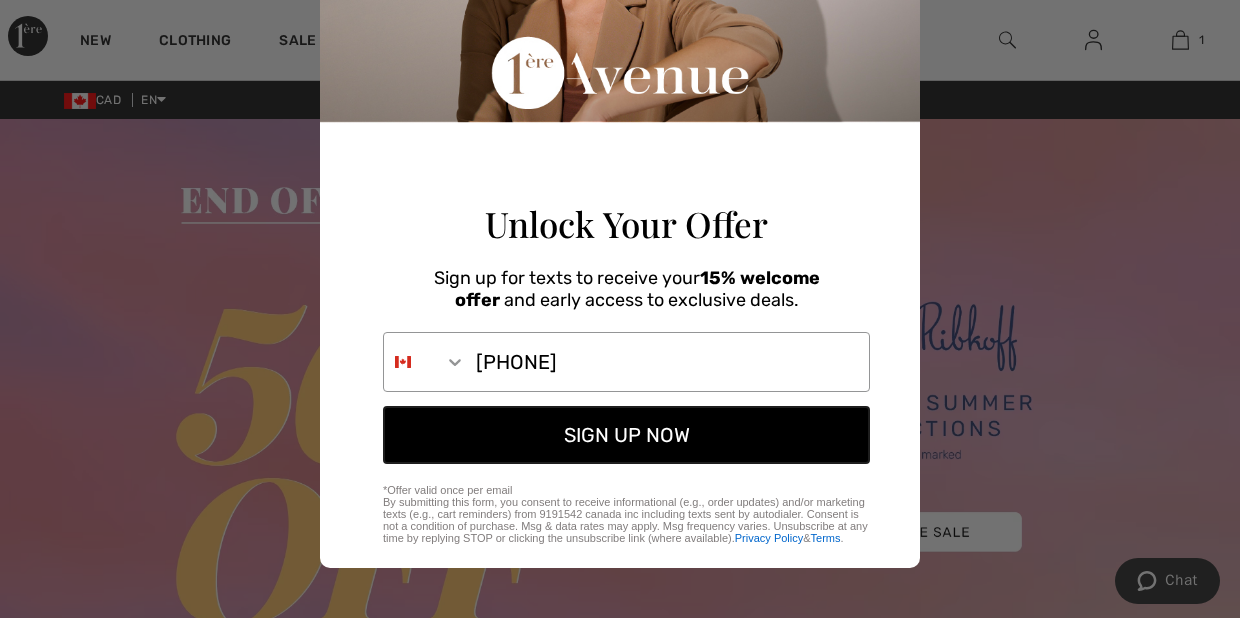 type on "587-892-7997" 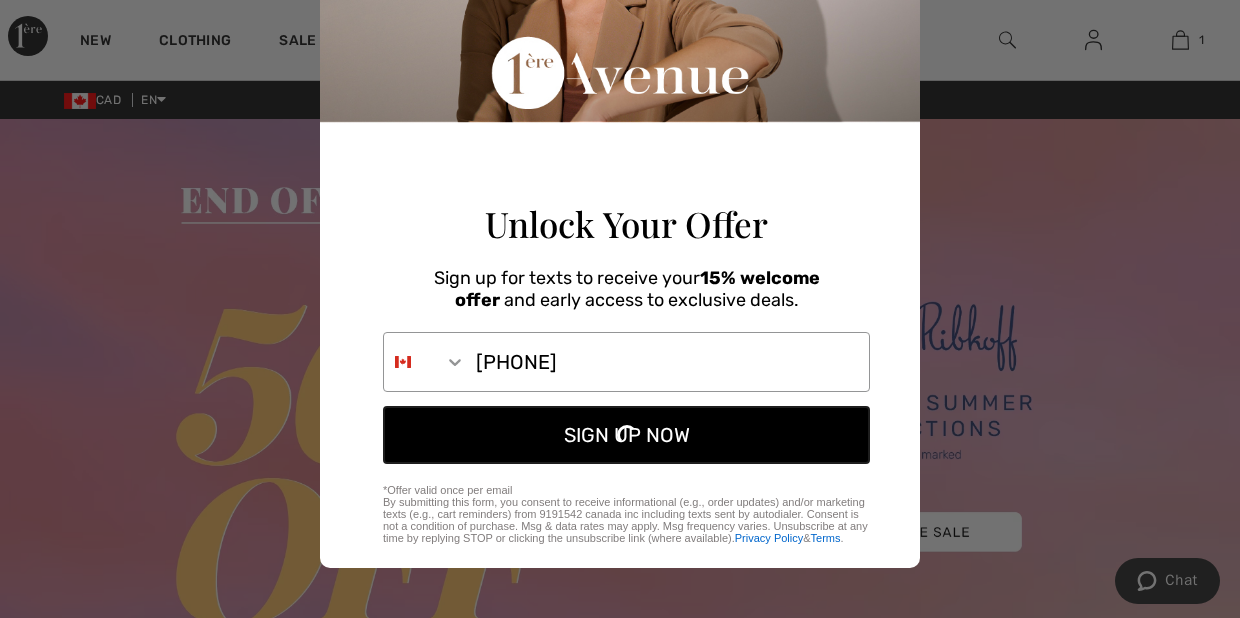scroll, scrollTop: 2, scrollLeft: 0, axis: vertical 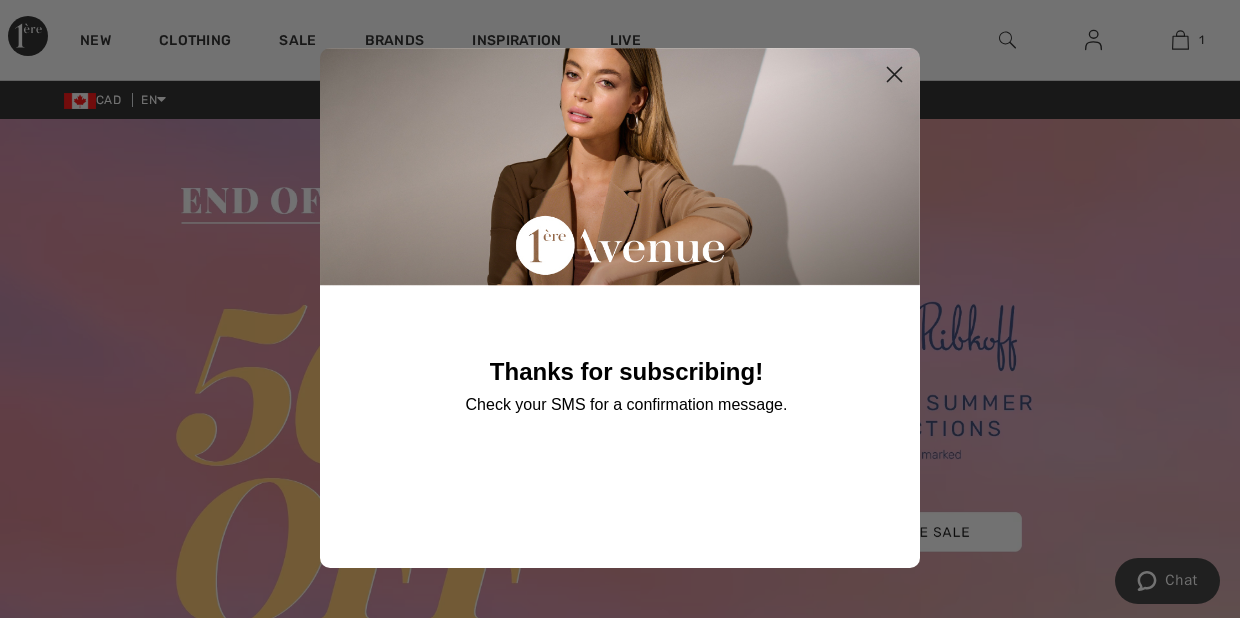 click 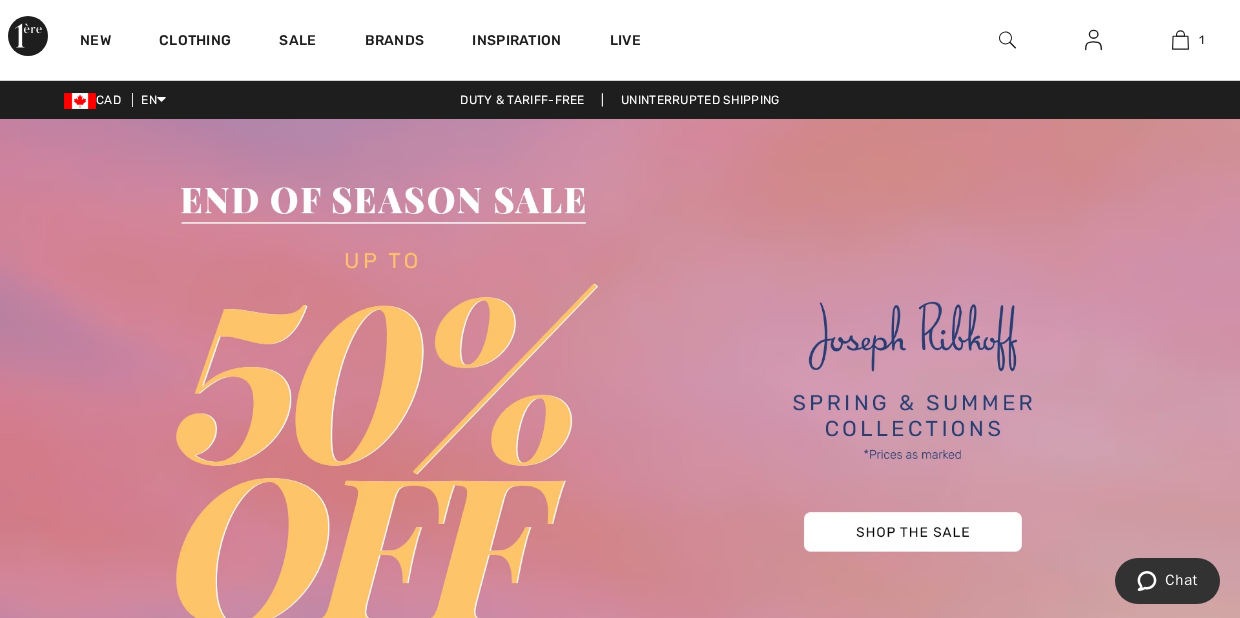 click at bounding box center (620, 416) 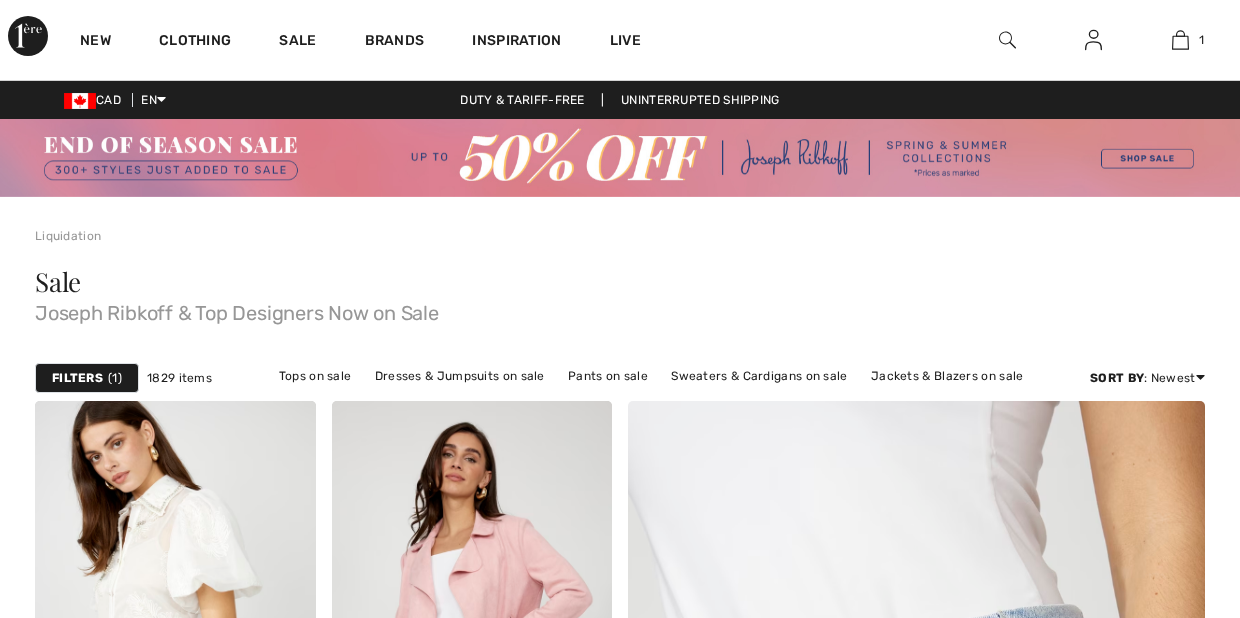 scroll, scrollTop: 0, scrollLeft: 0, axis: both 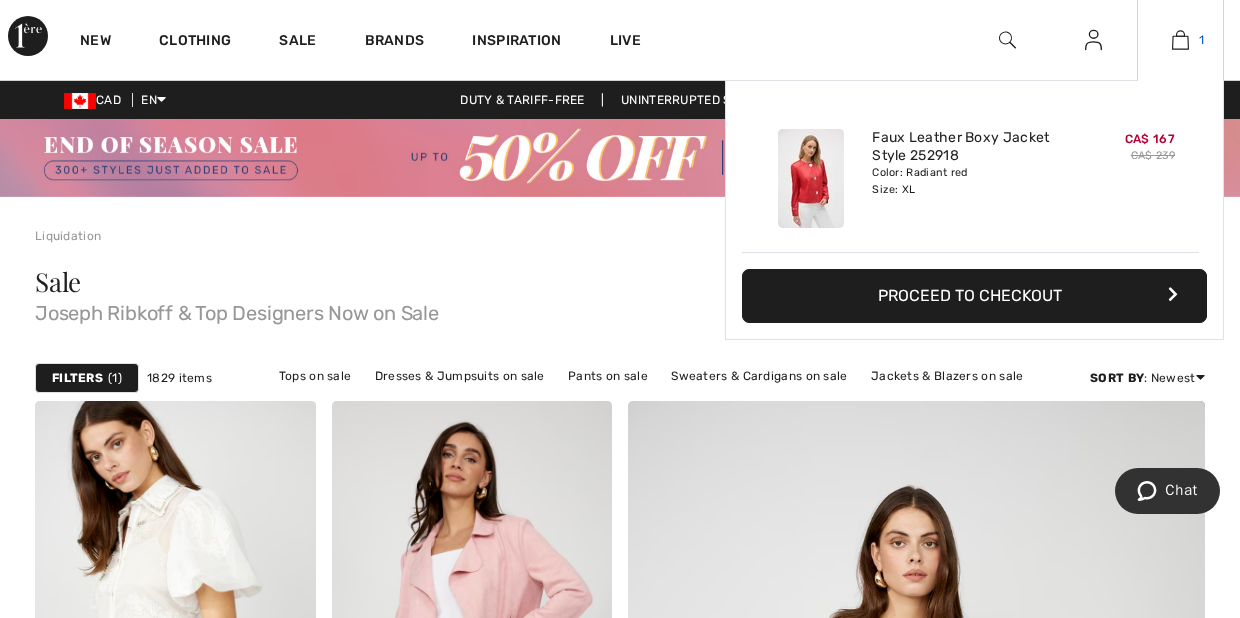 click at bounding box center [1180, 40] 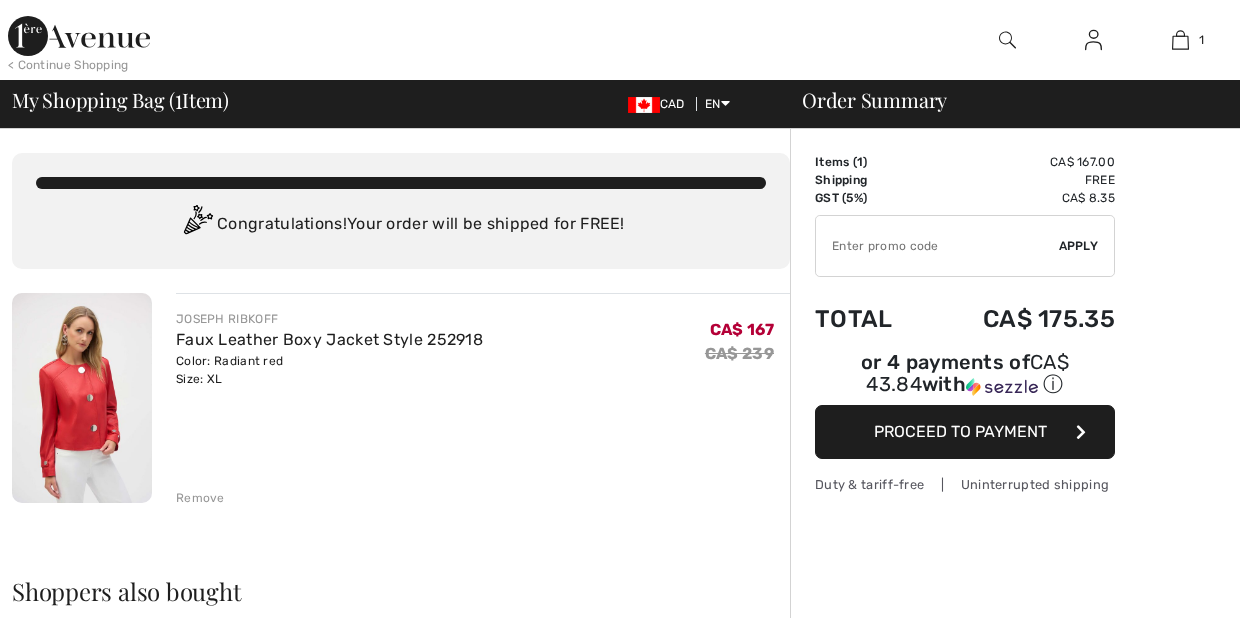 scroll, scrollTop: 0, scrollLeft: 0, axis: both 